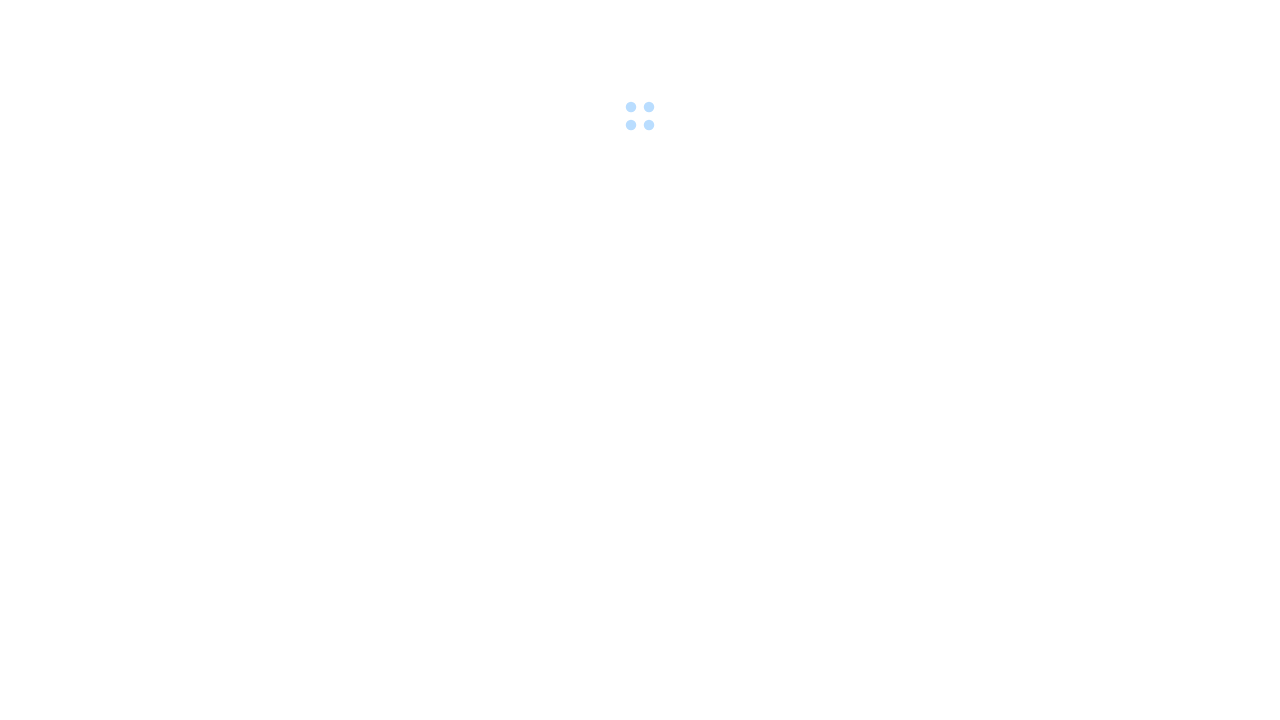 scroll, scrollTop: 0, scrollLeft: 0, axis: both 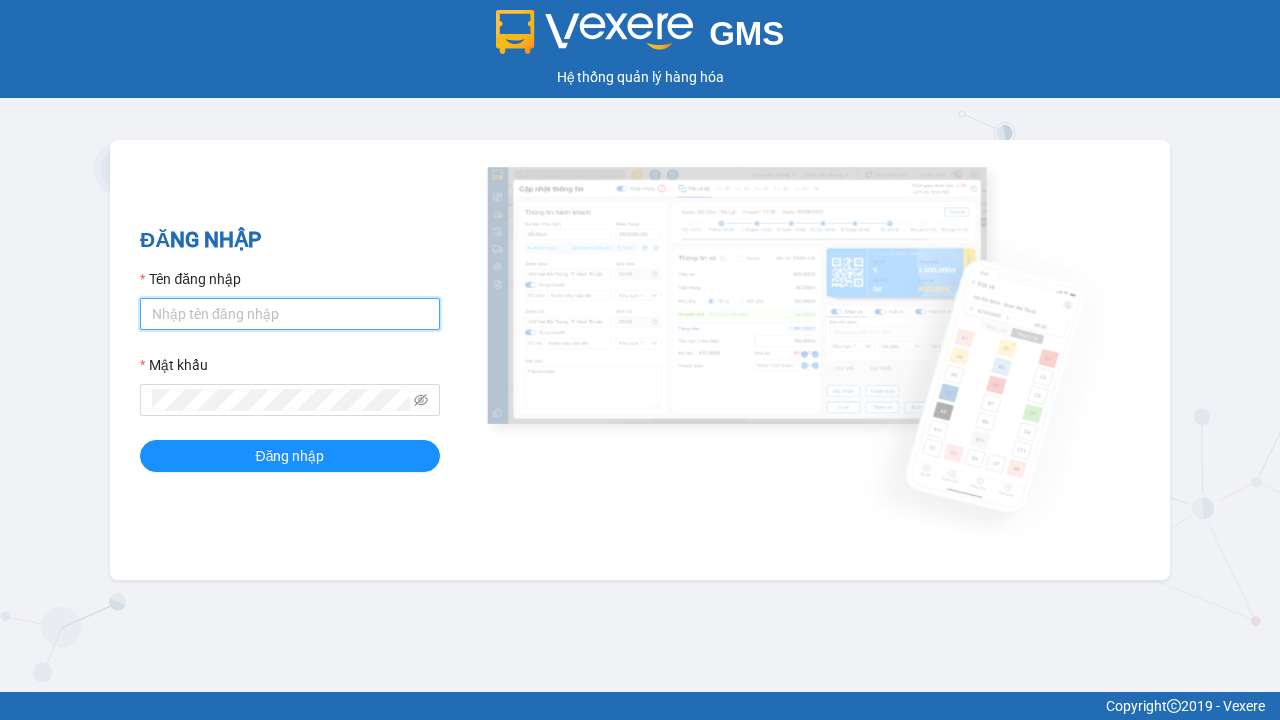 click on "Tên đăng nhập" at bounding box center (290, 314) 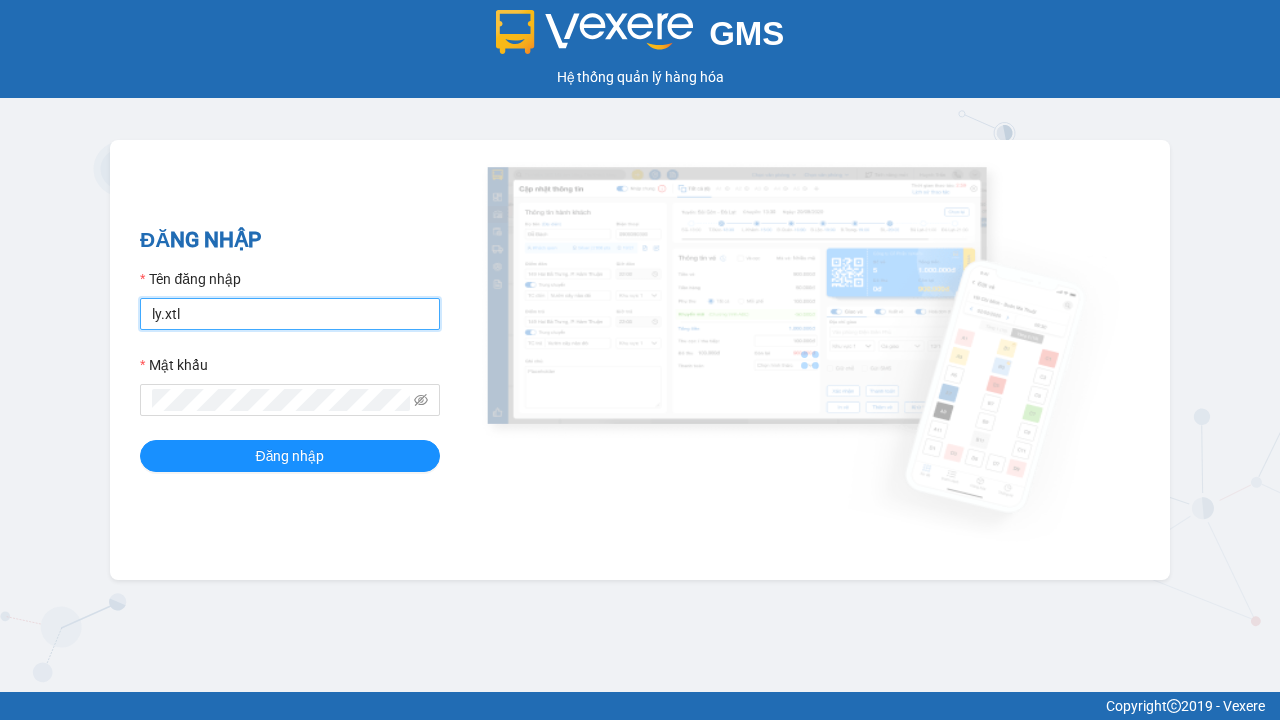 type on "ly.xtl" 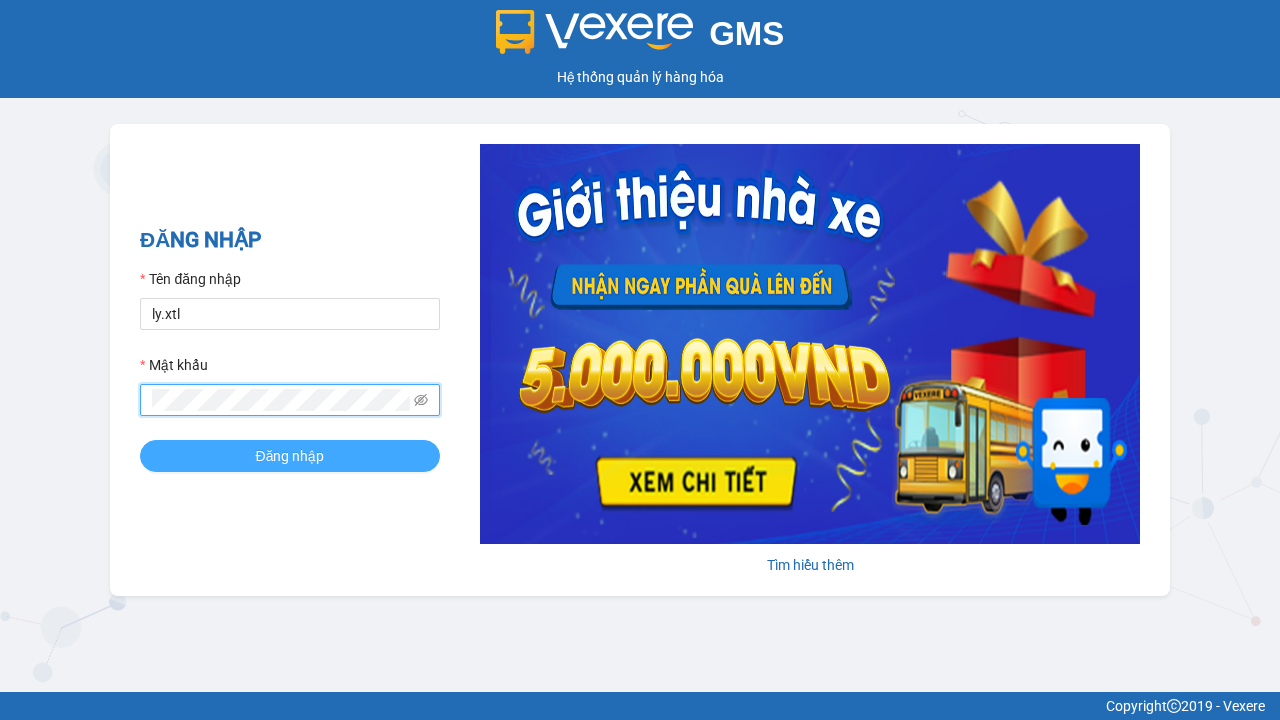 click on "Đăng nhập" at bounding box center (290, 456) 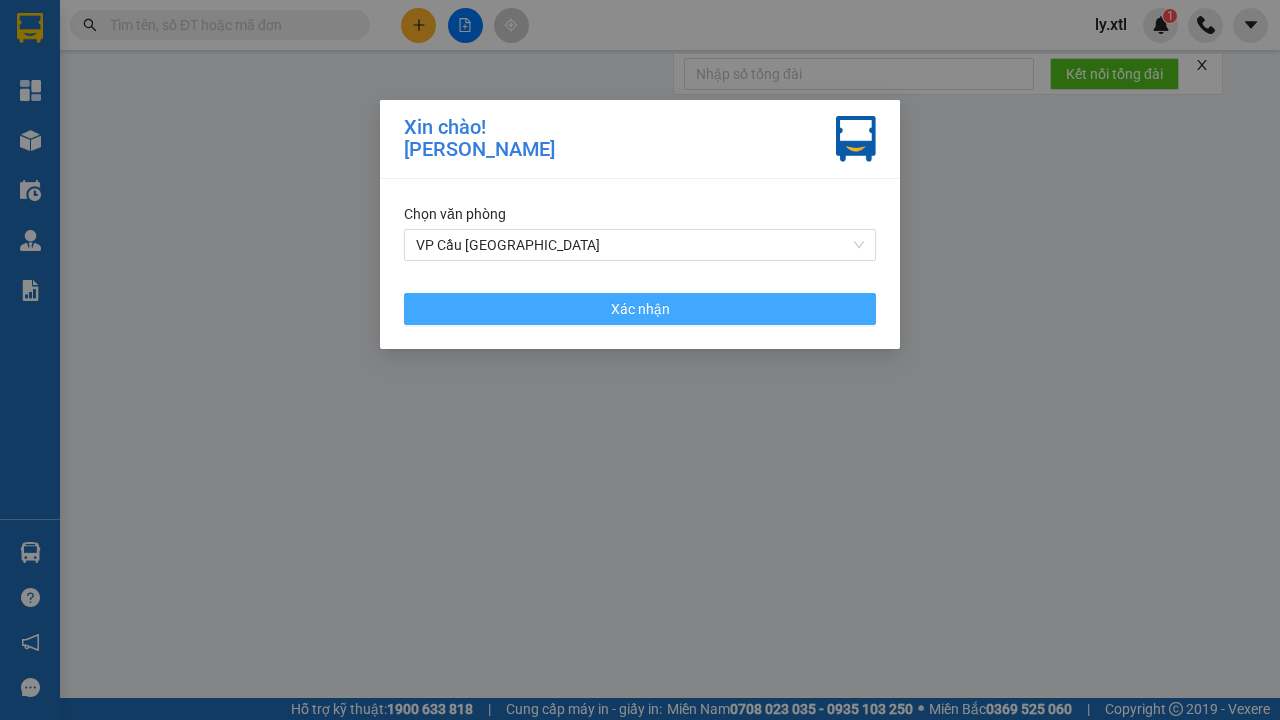 click on "VP Cầu [GEOGRAPHIC_DATA]" at bounding box center (640, 245) 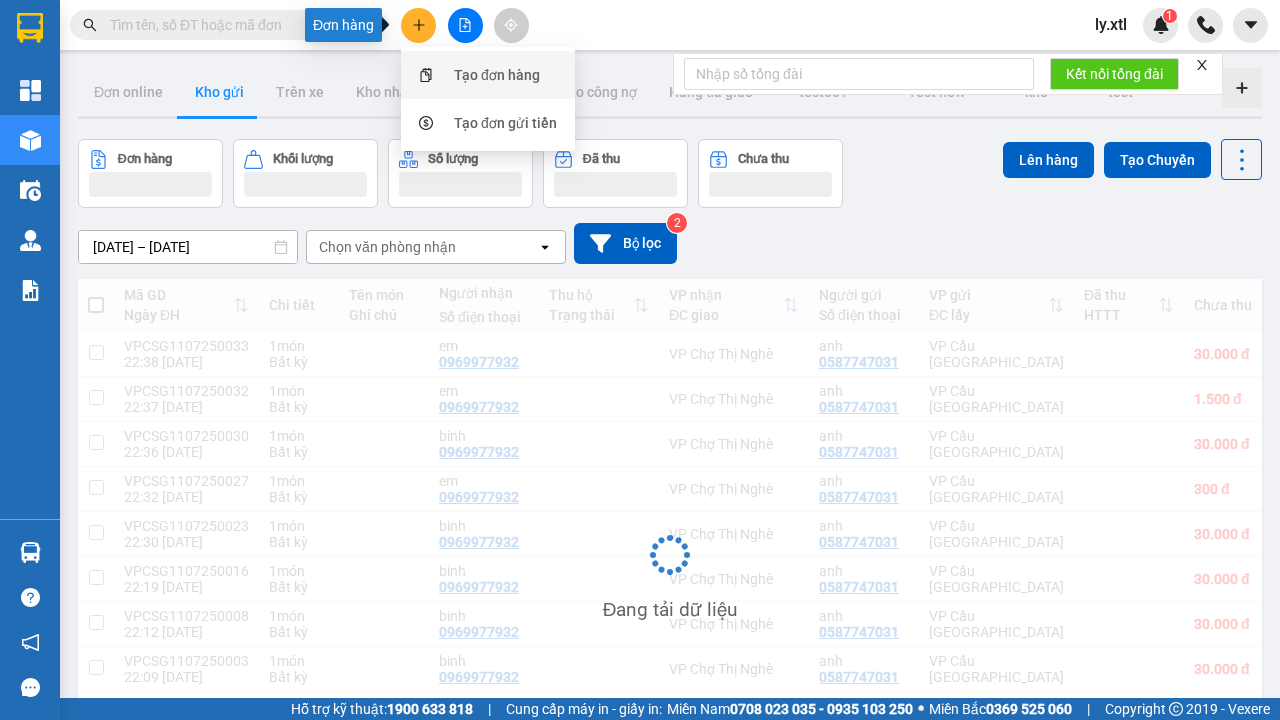 click on "Tạo đơn hàng" at bounding box center [497, 75] 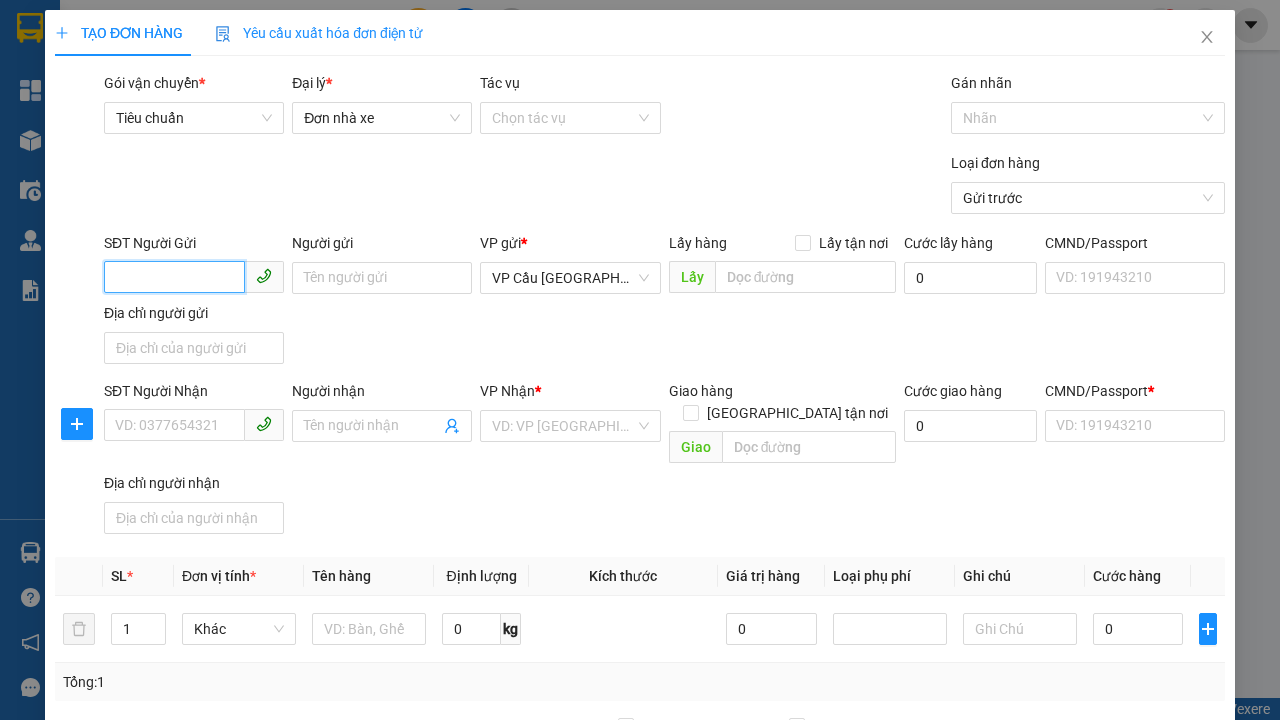 click on "SĐT Người Gửi" at bounding box center [174, 277] 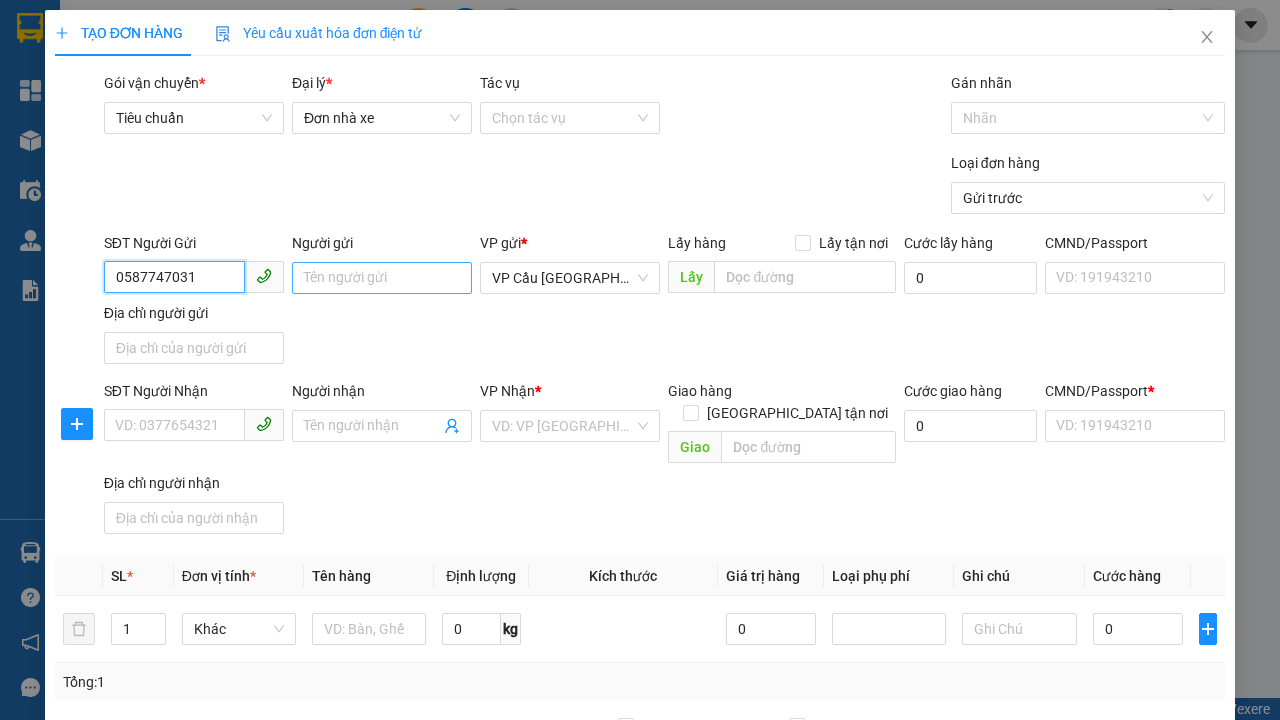 type on "0587747031" 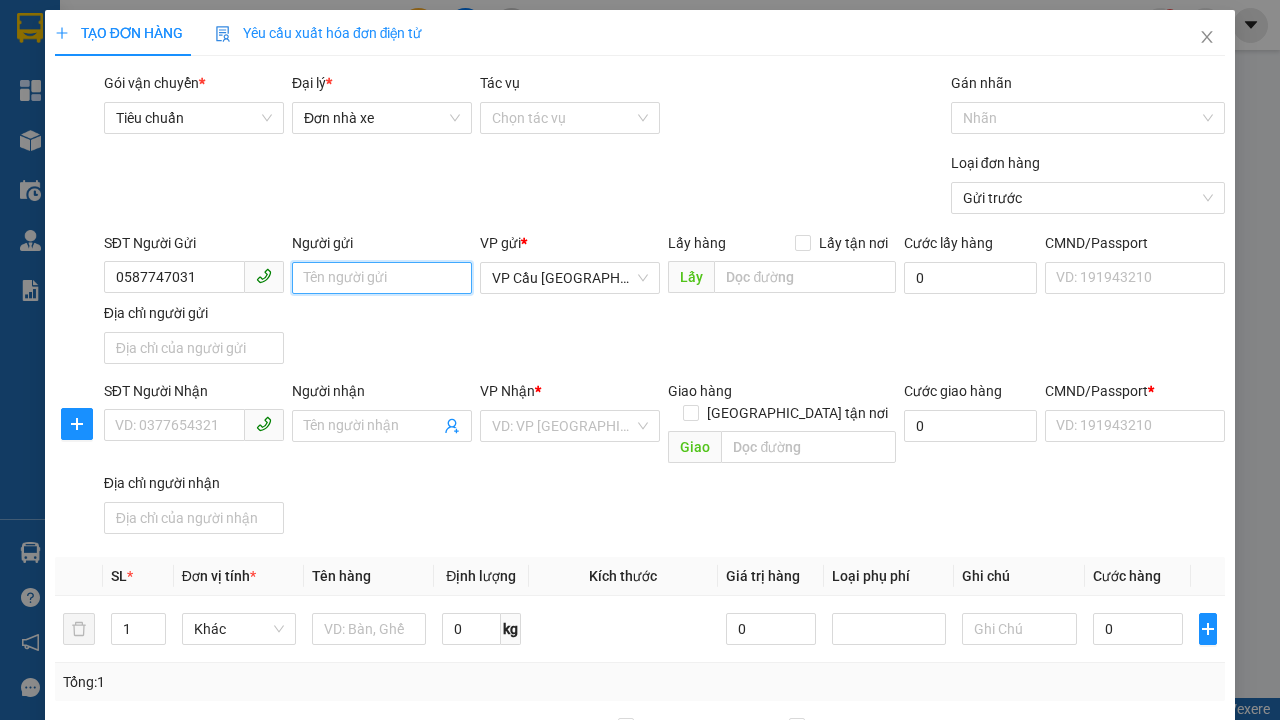 click on "Người gửi" at bounding box center (382, 278) 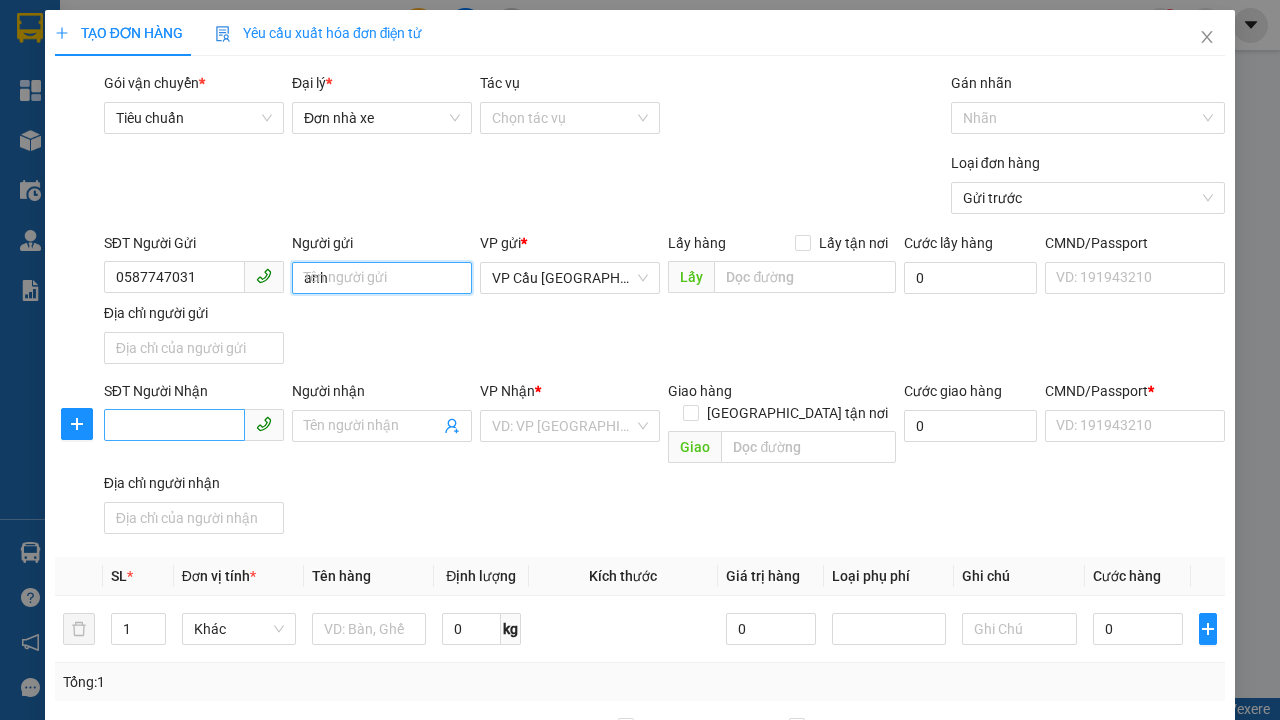 click on "VP Cầu [GEOGRAPHIC_DATA]" at bounding box center (570, 278) 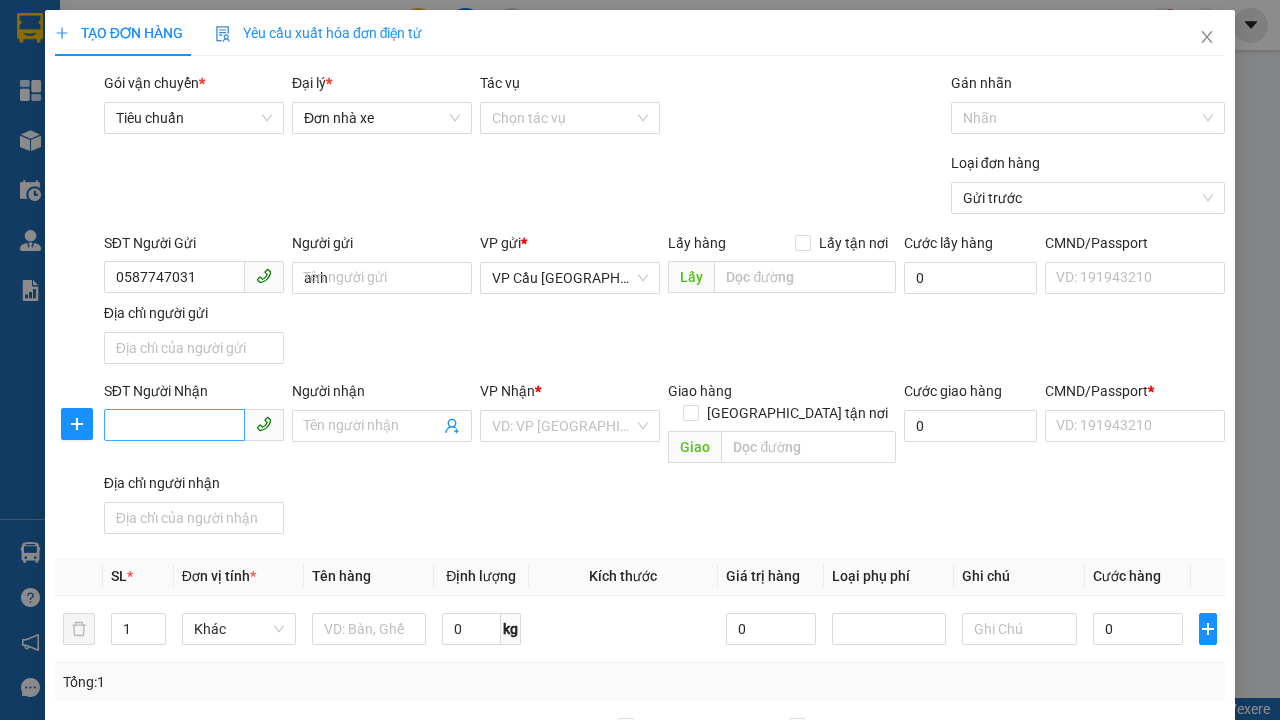 click on "SĐT Người Nhận" at bounding box center [174, 425] 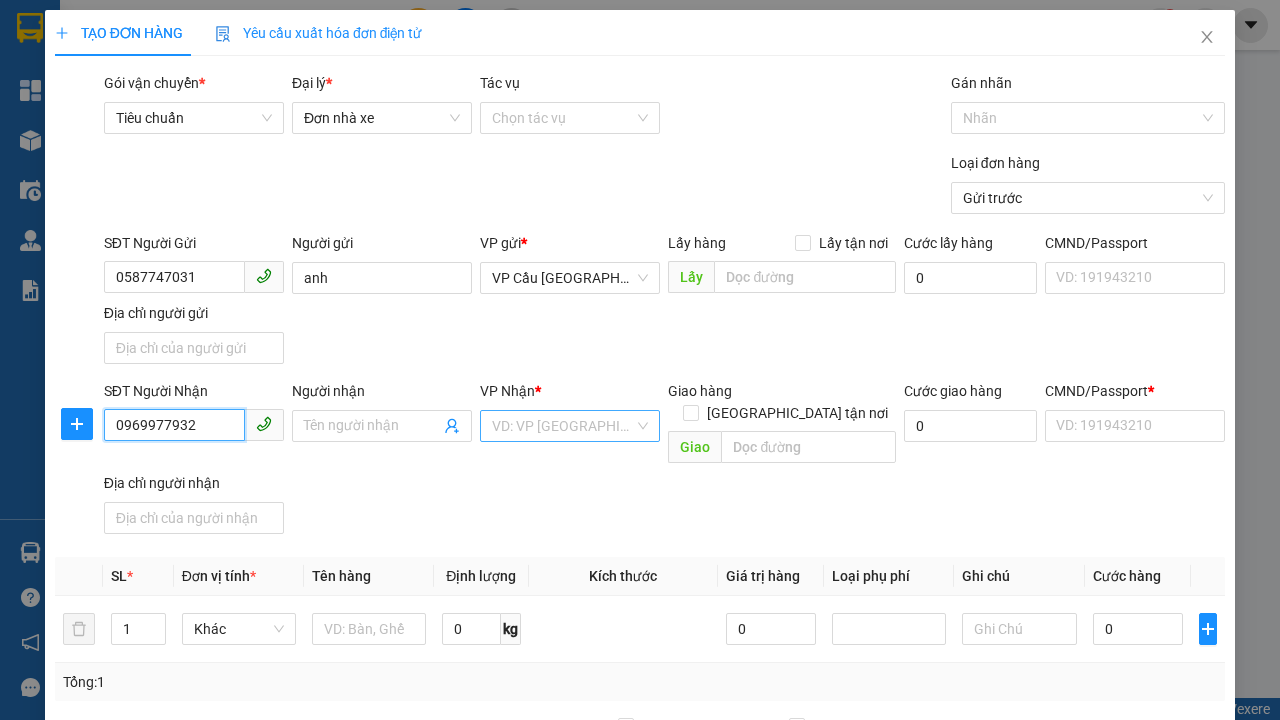type on "0969977932" 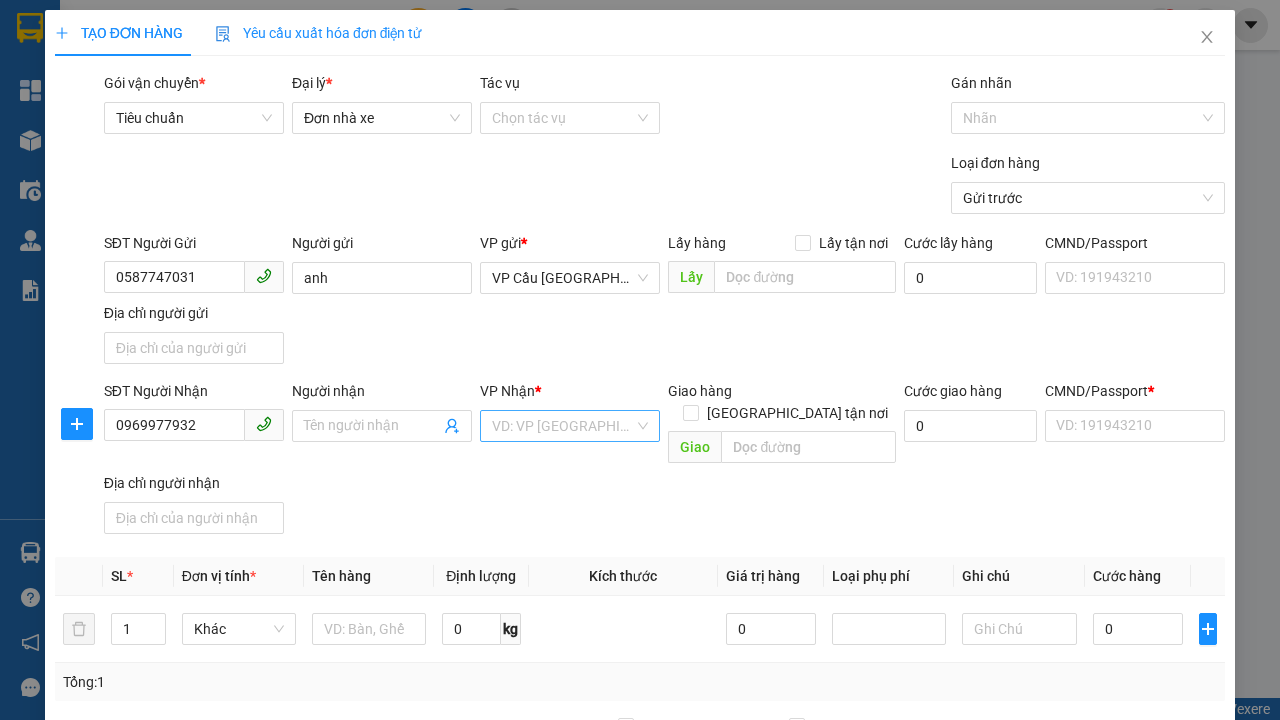 click on "Người nhận" at bounding box center [372, 426] 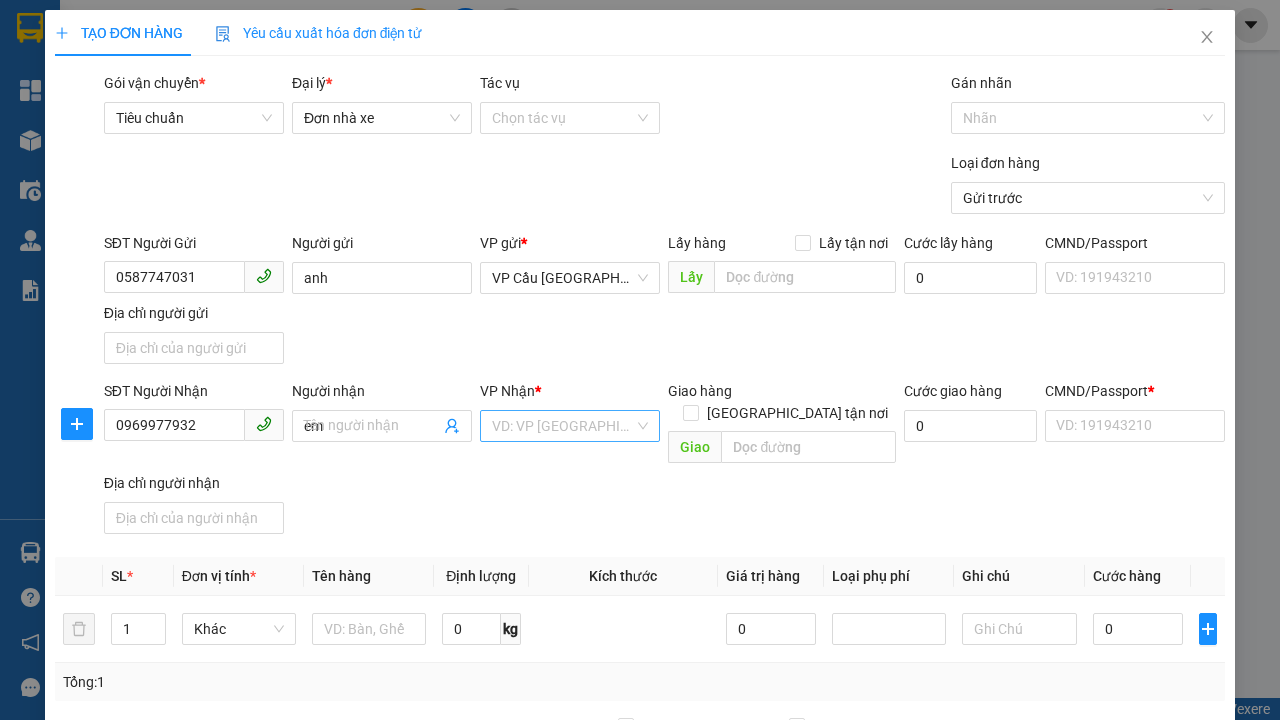 type on "em" 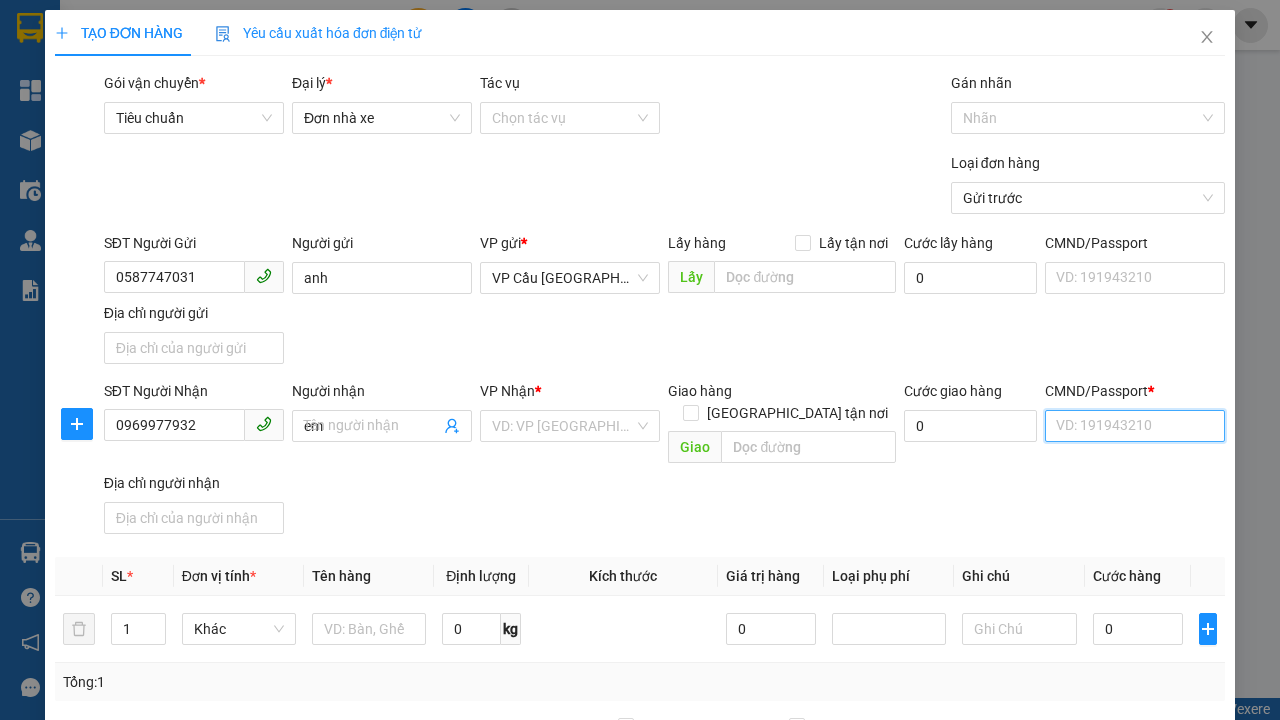 click on "CMND/Passport  *" at bounding box center (1135, 426) 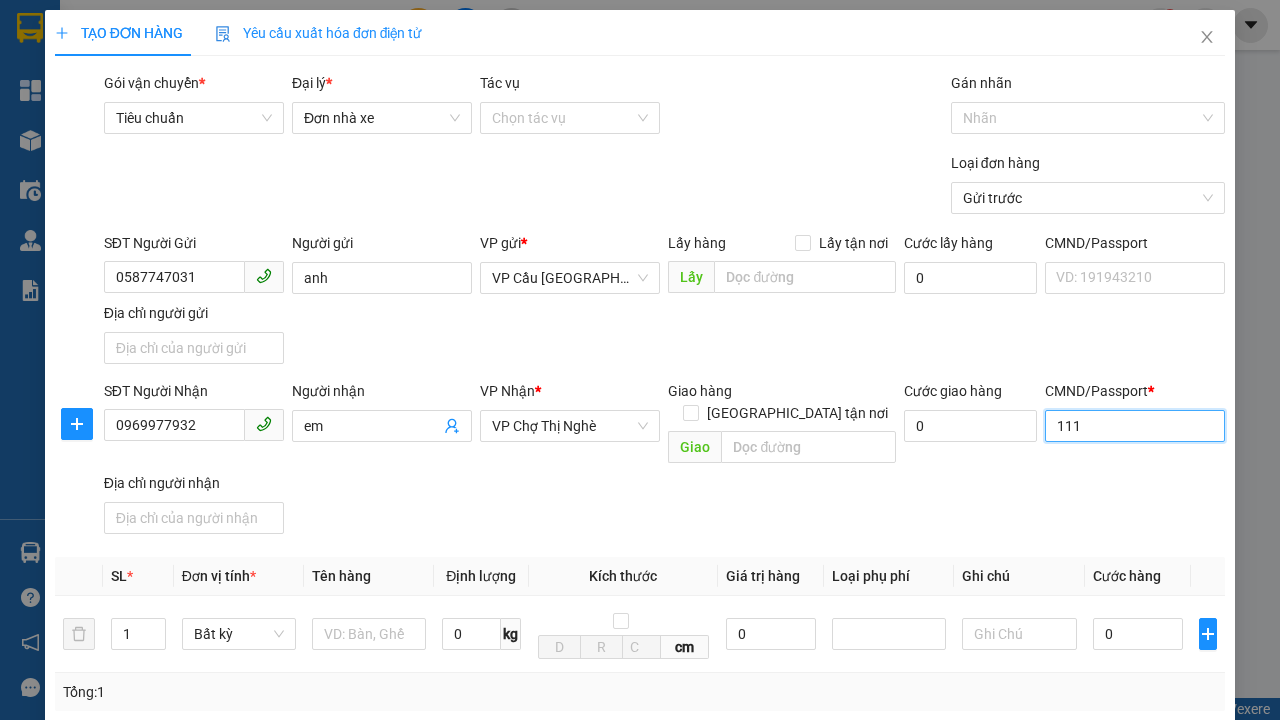 type on "111" 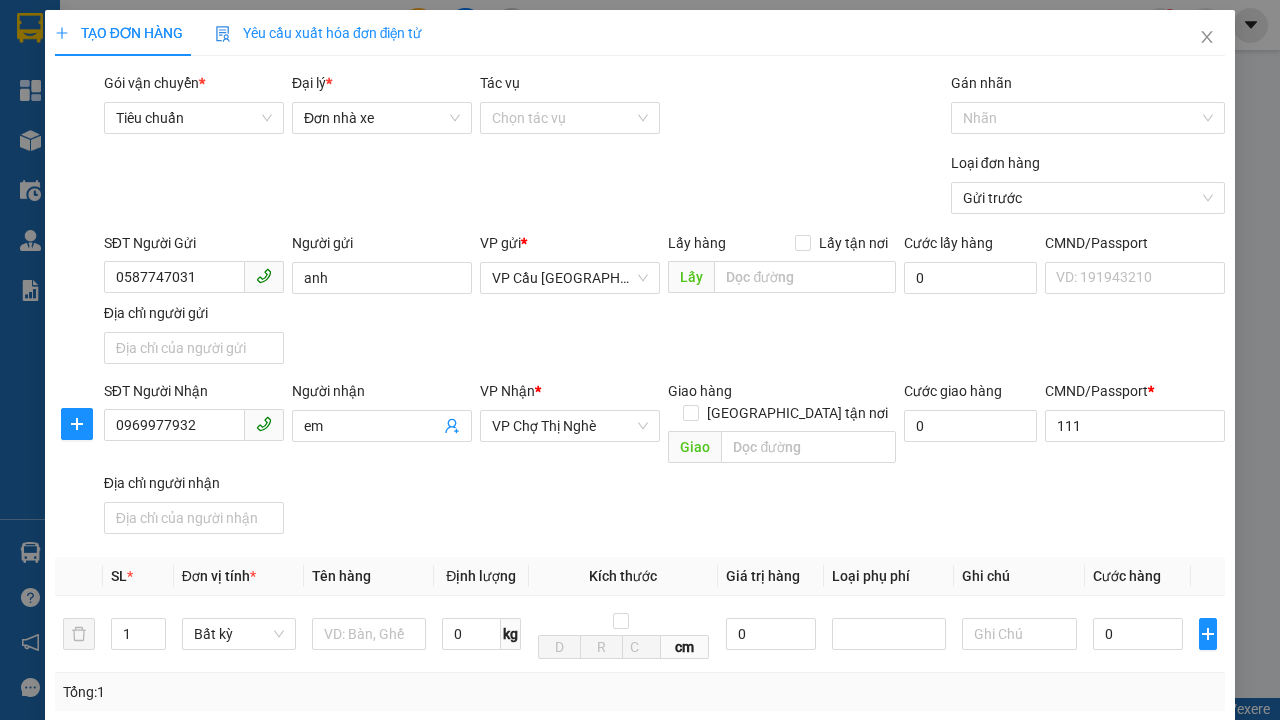 click on "SĐT Người Nhận 0969977932 Người nhận em VP Nhận  * VP Chợ Thị Nghè Giao hàng Giao tận nơi Giao Cước giao hàng 0 CMND/Passport  * 111 111 Địa chỉ người nhận" at bounding box center [664, 461] 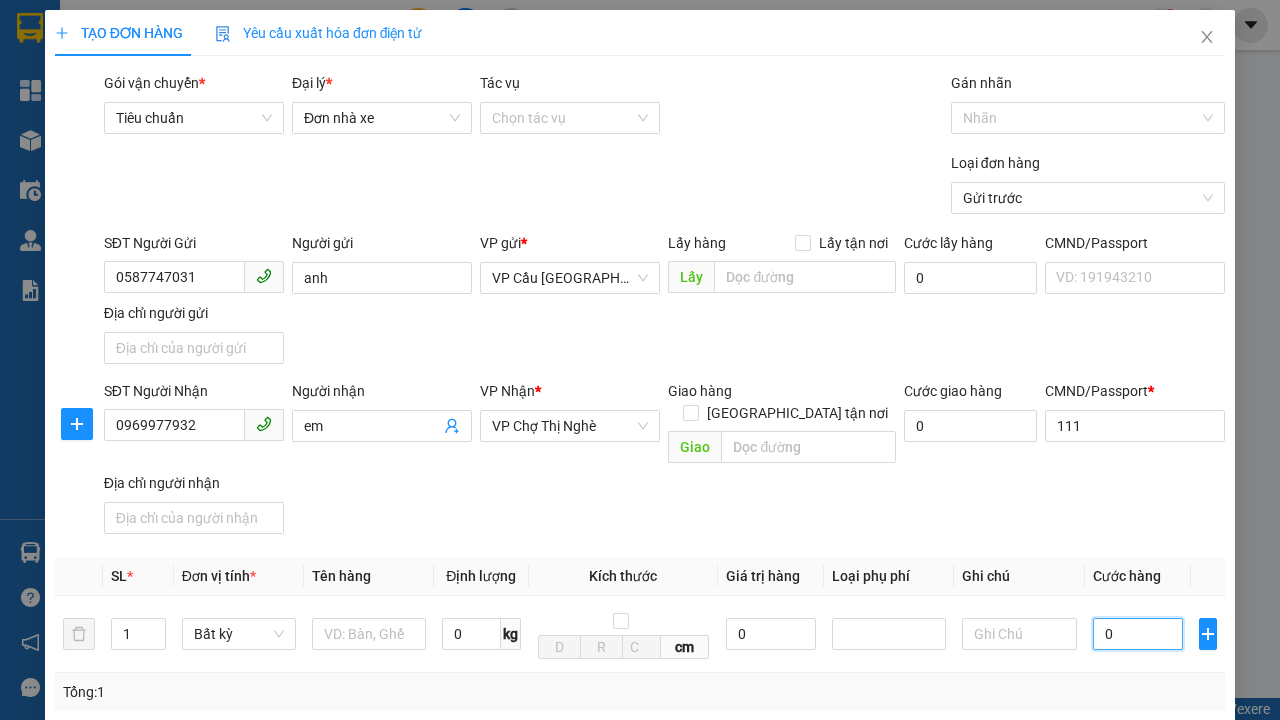 click on "0" at bounding box center [1138, 634] 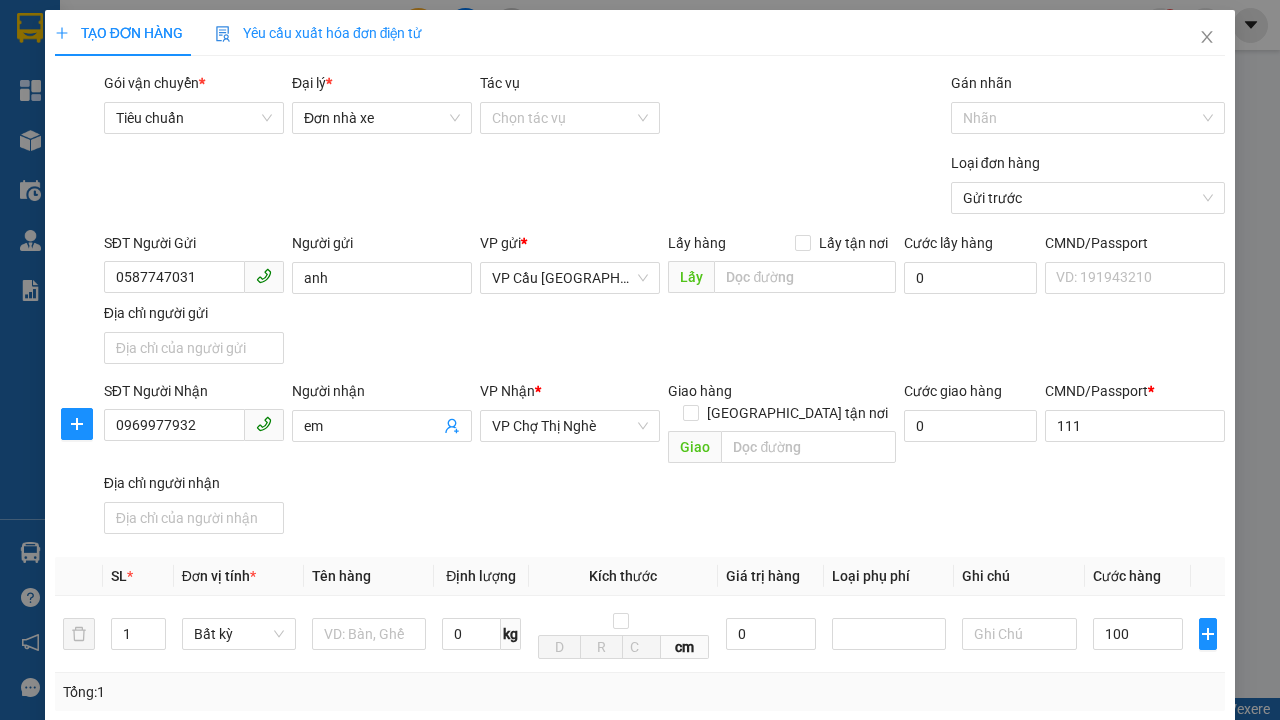 click on "[PERSON_NAME]" at bounding box center [1027, 1079] 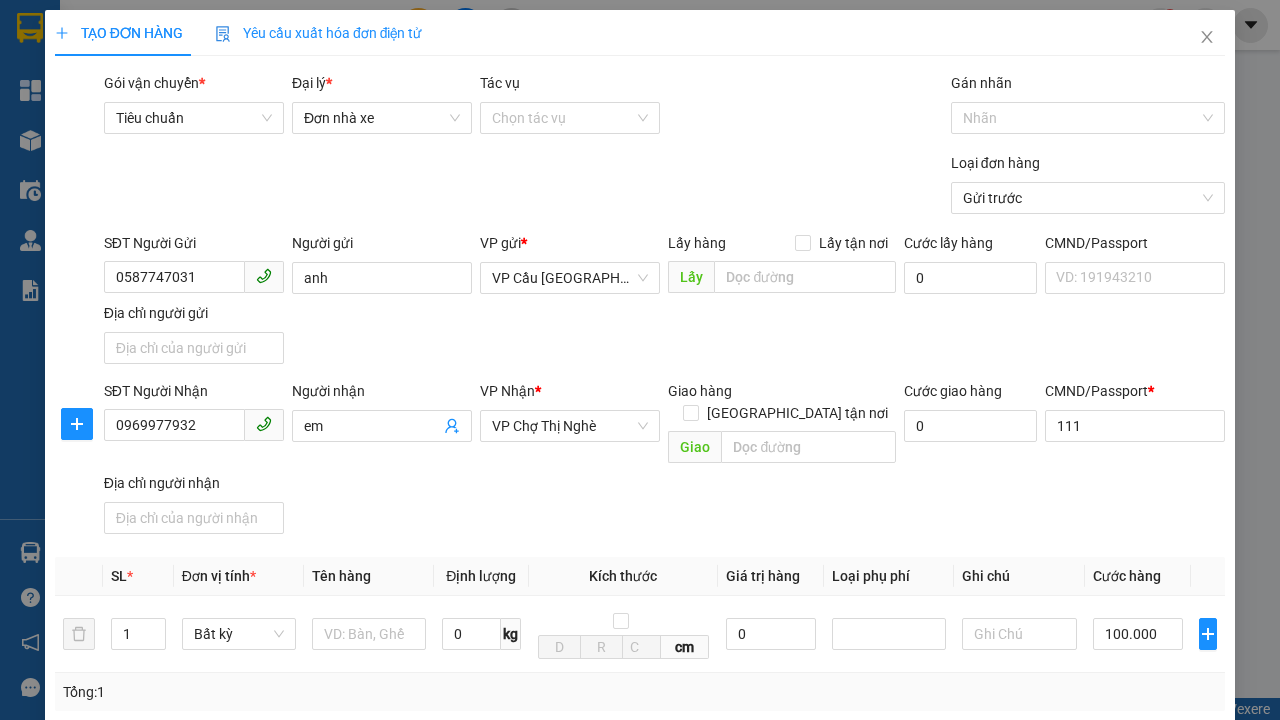 type on "30.000" 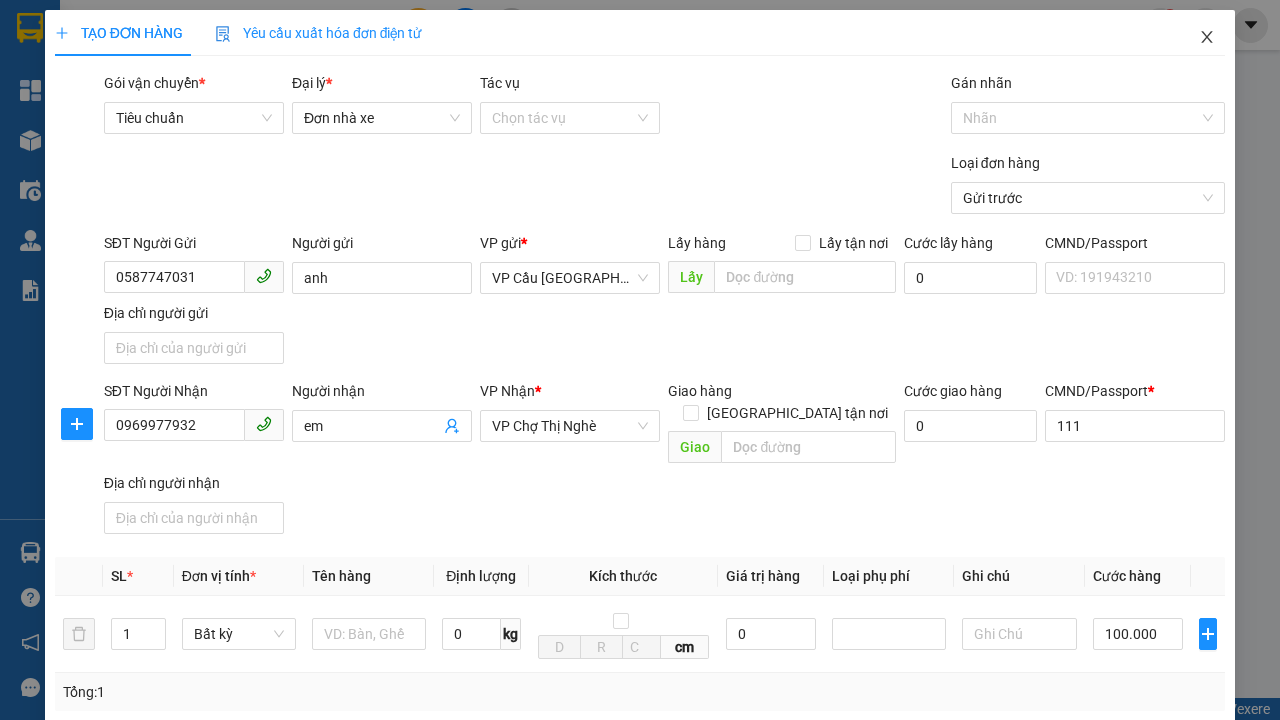 click 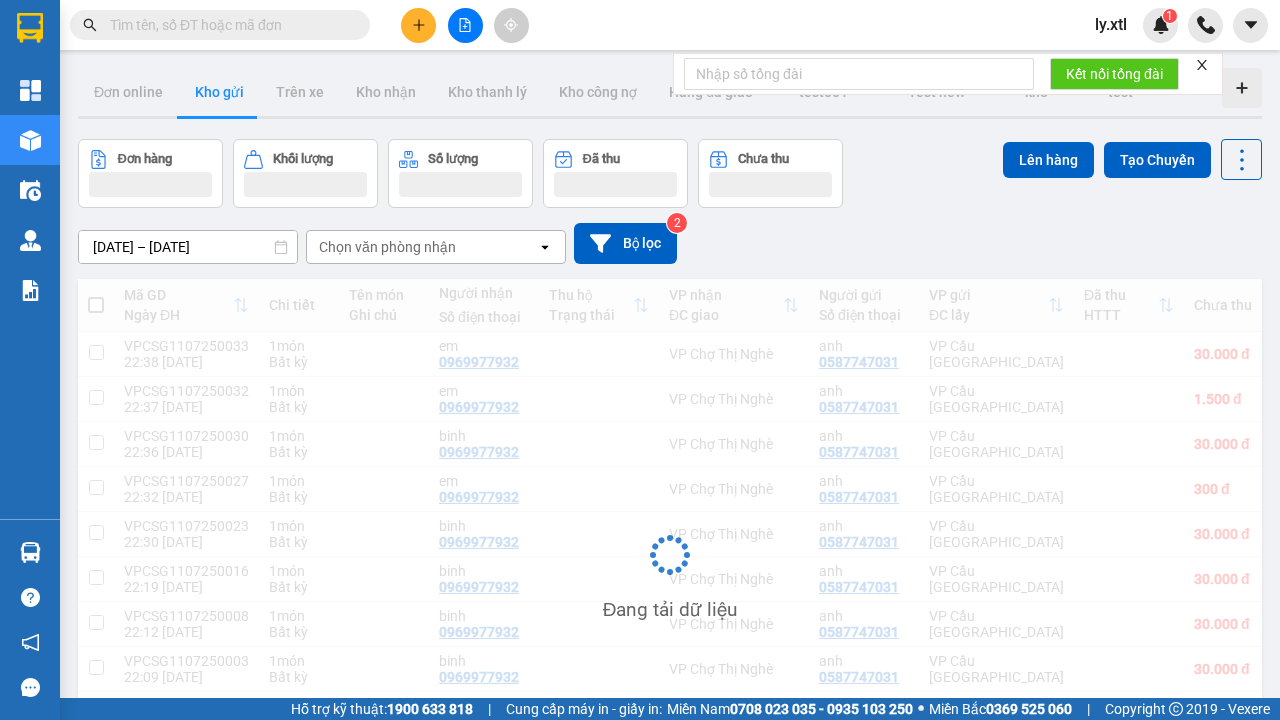 scroll, scrollTop: 3, scrollLeft: 0, axis: vertical 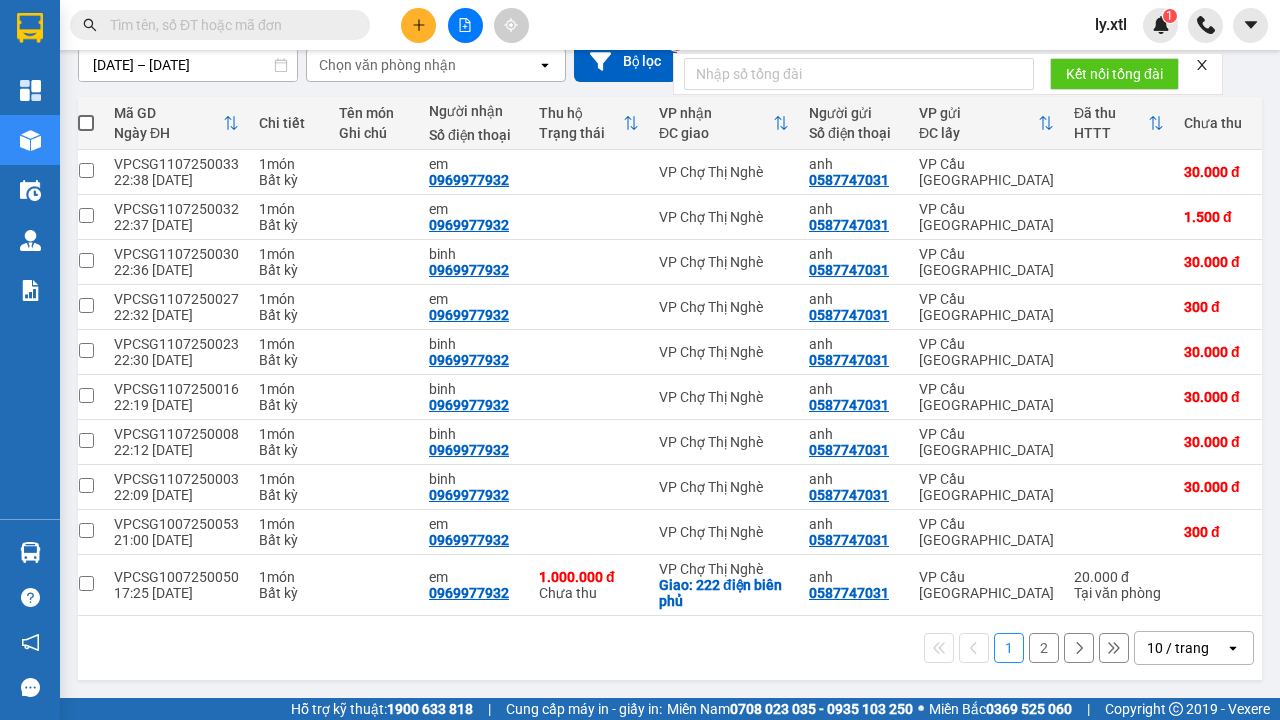 click at bounding box center [86, 170] 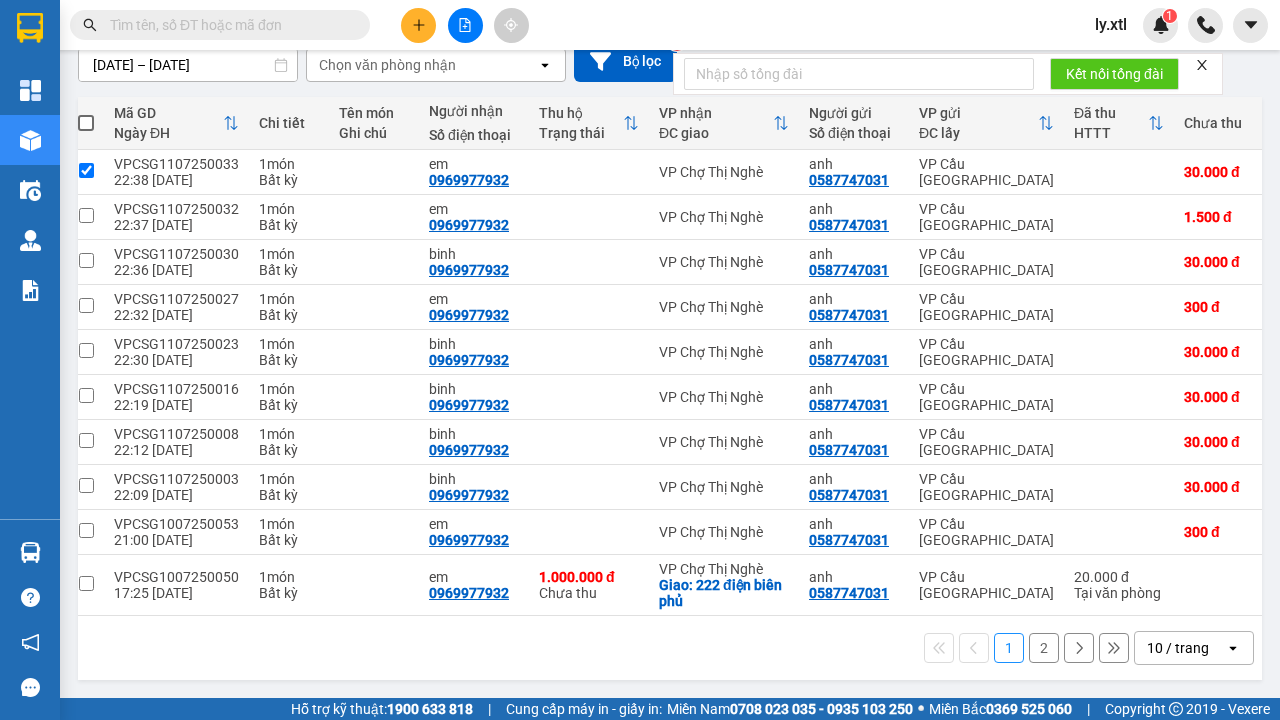 checkbox on "true" 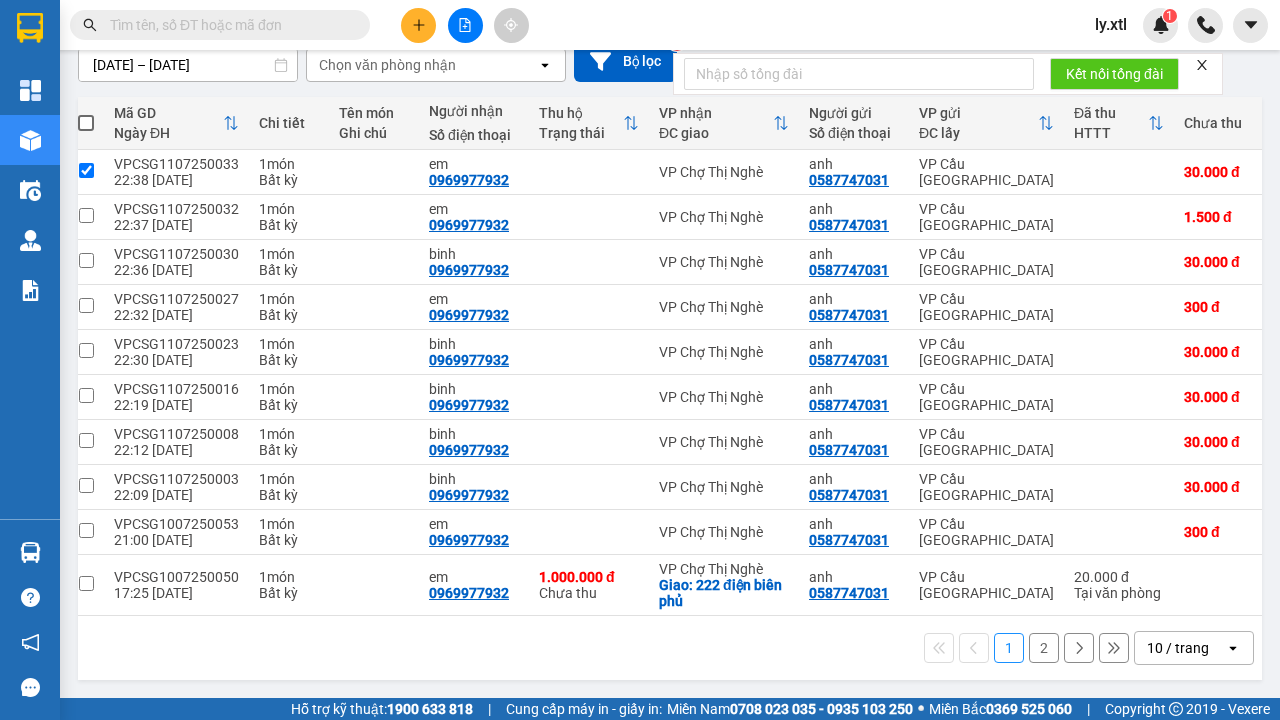 click on "Lên hàng" at bounding box center [1048, -25] 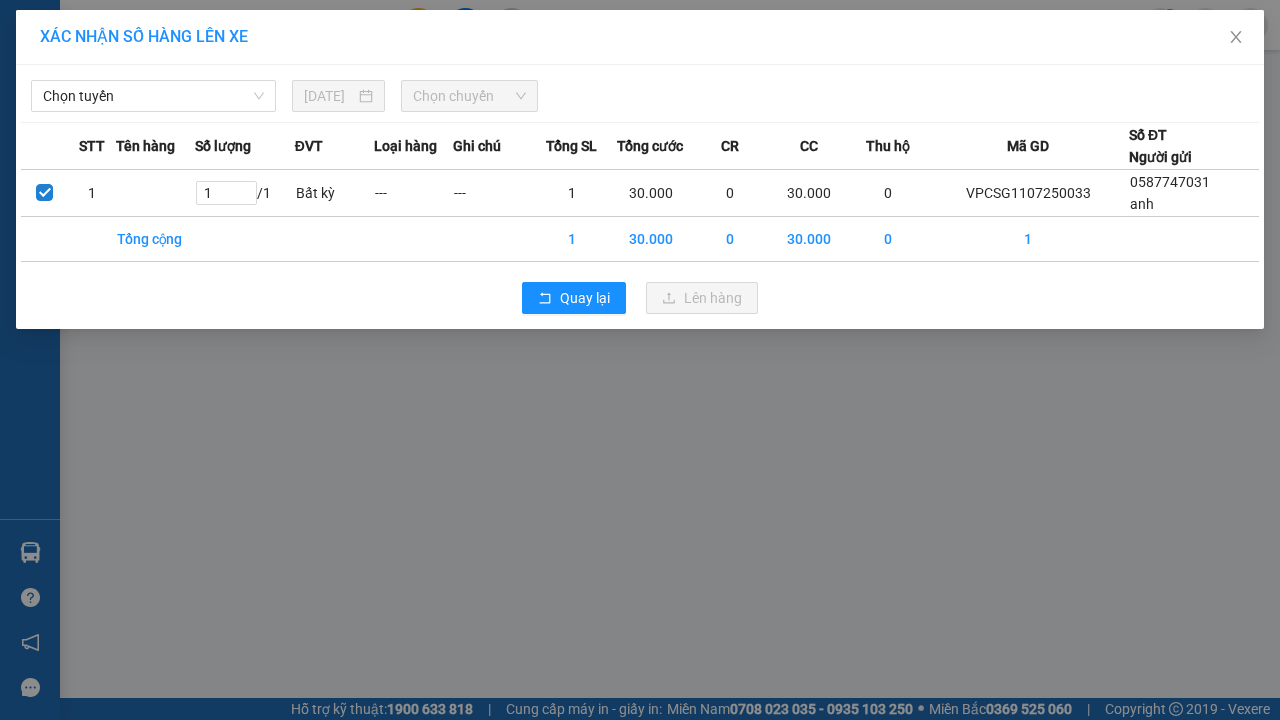 click on "Chọn tuyến" at bounding box center (153, 96) 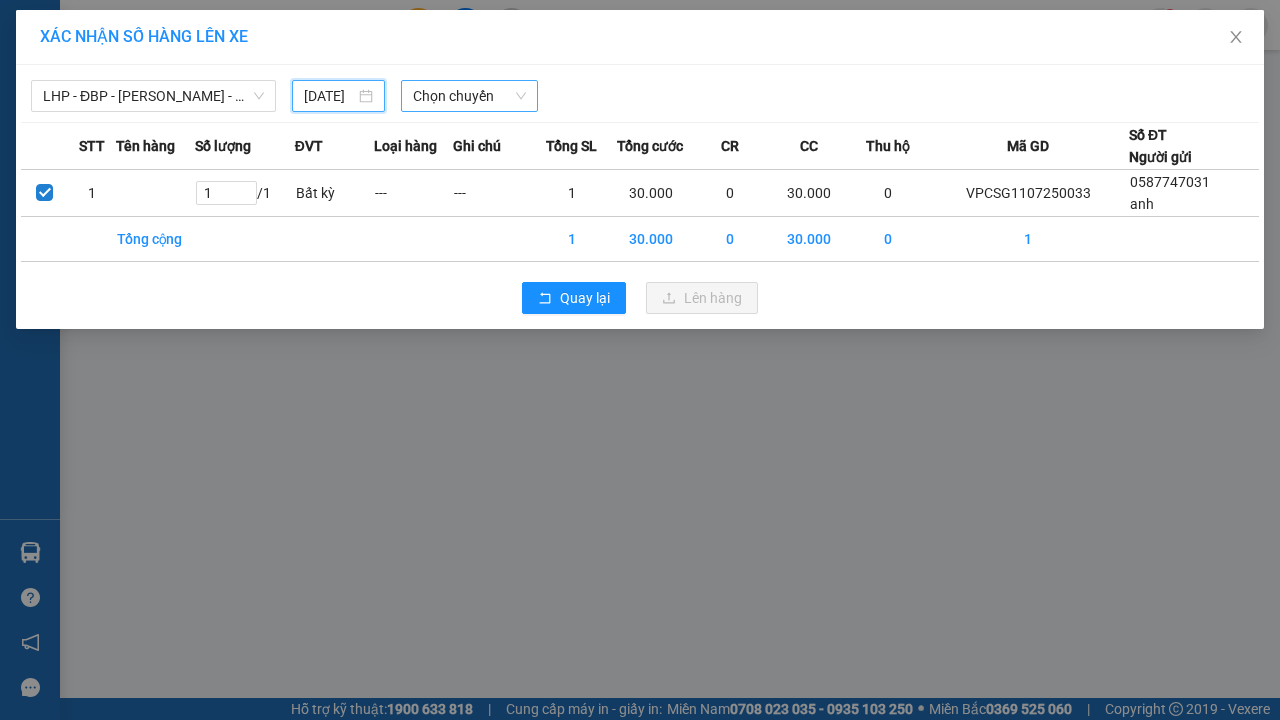 click on "11" at bounding box center (502, 242) 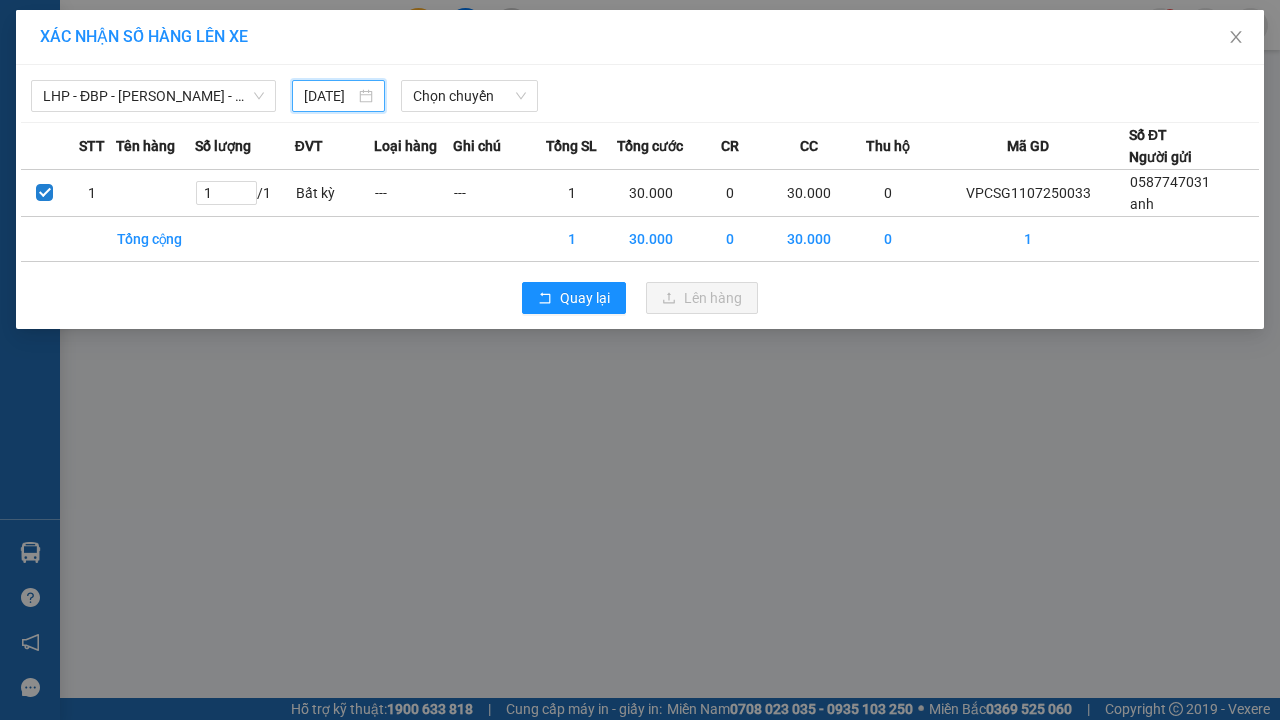 click on "Lên hàng" at bounding box center [713, 298] 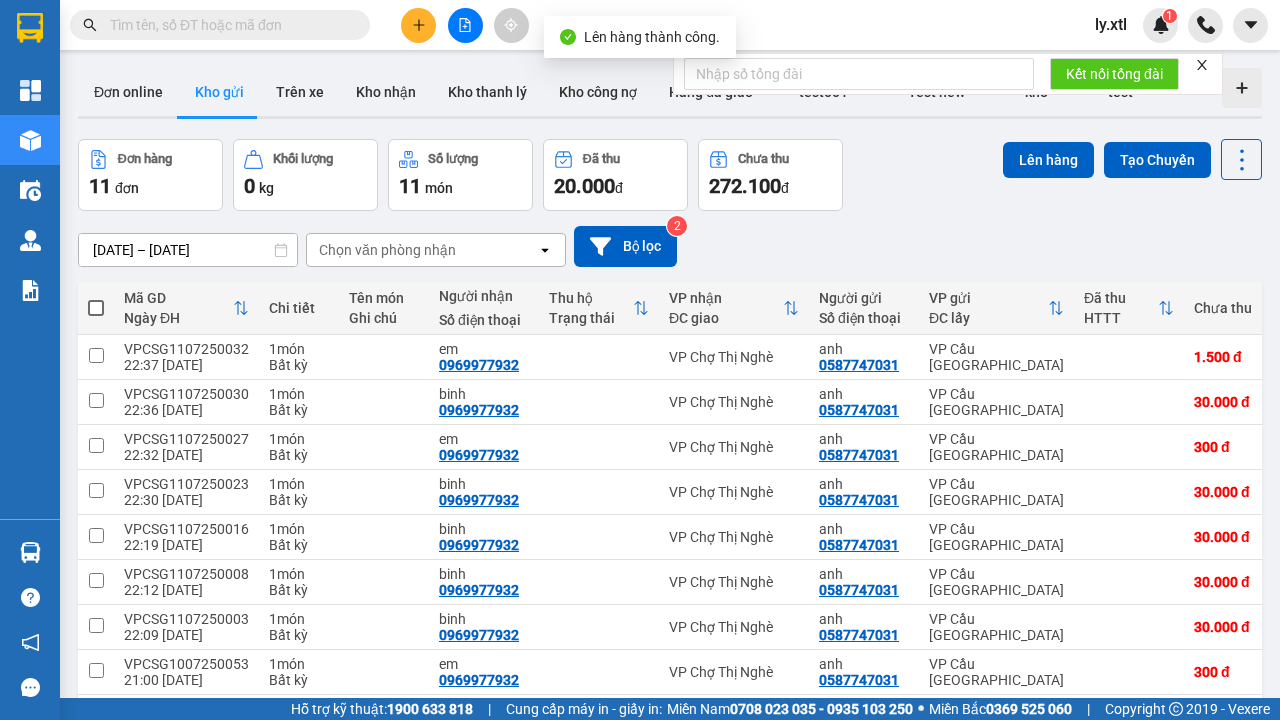 scroll, scrollTop: 68, scrollLeft: 0, axis: vertical 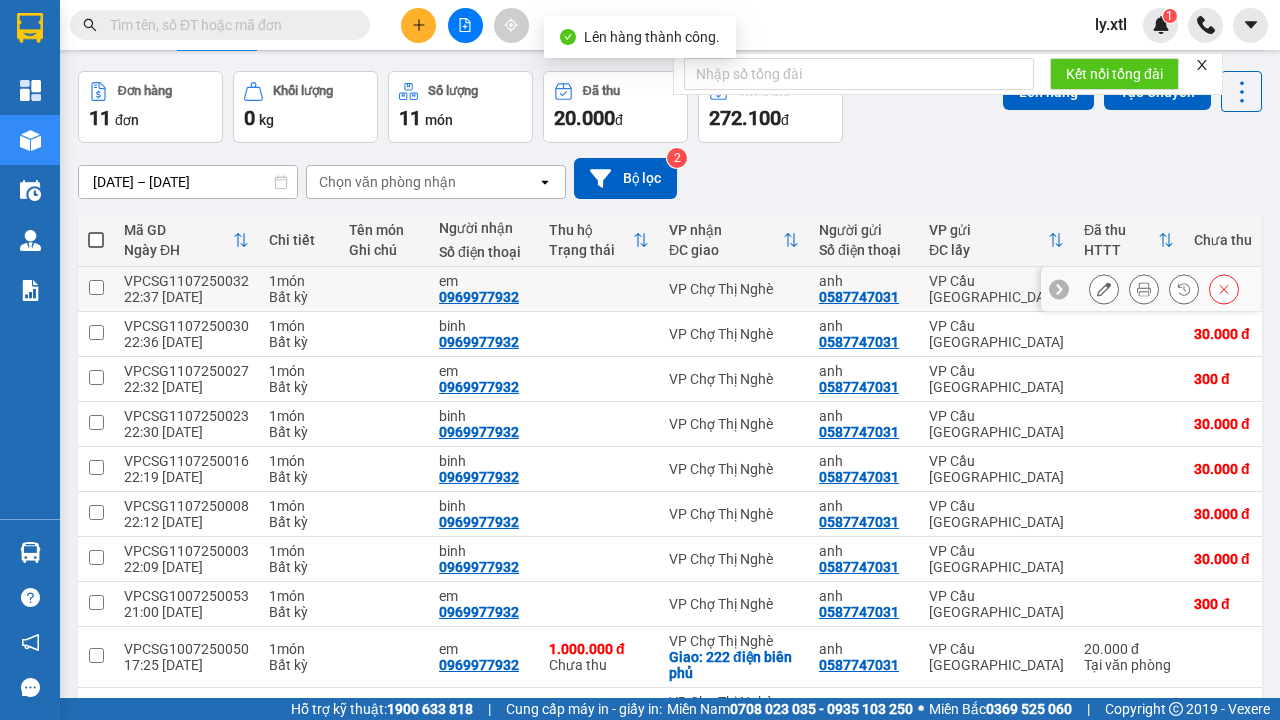 click on "Trên xe" at bounding box center (300, 24) 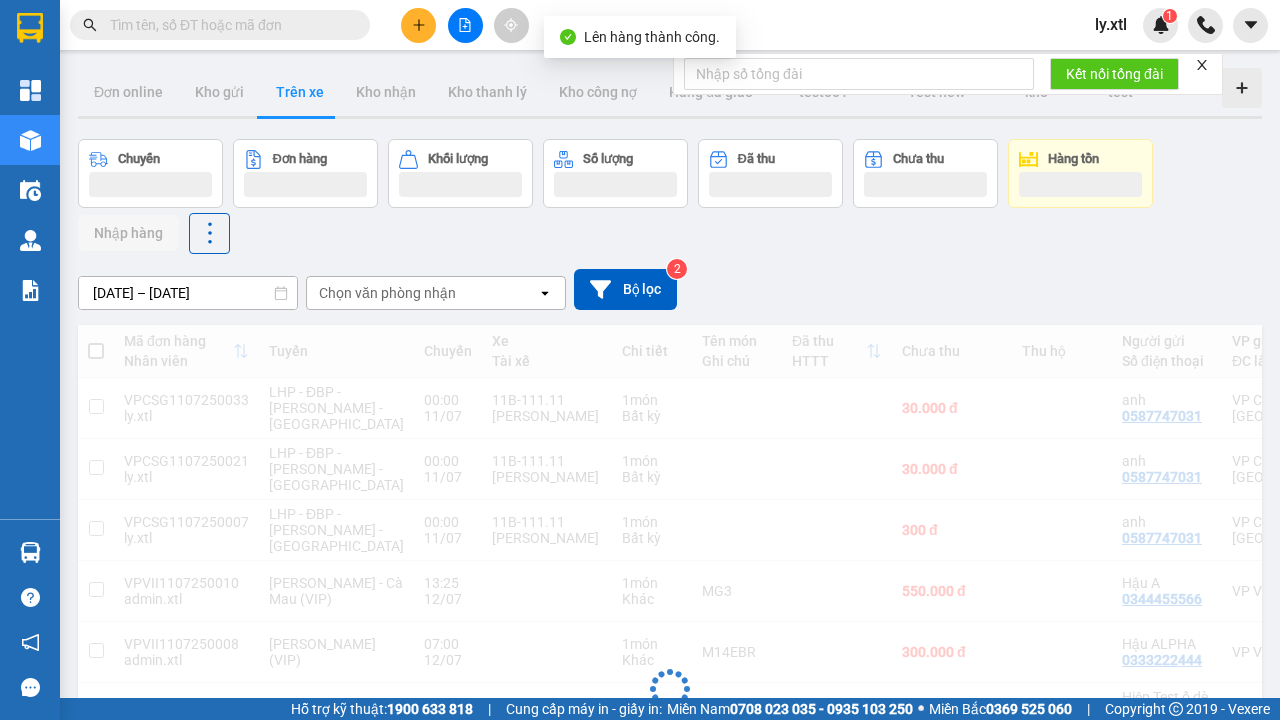 scroll, scrollTop: 57, scrollLeft: 0, axis: vertical 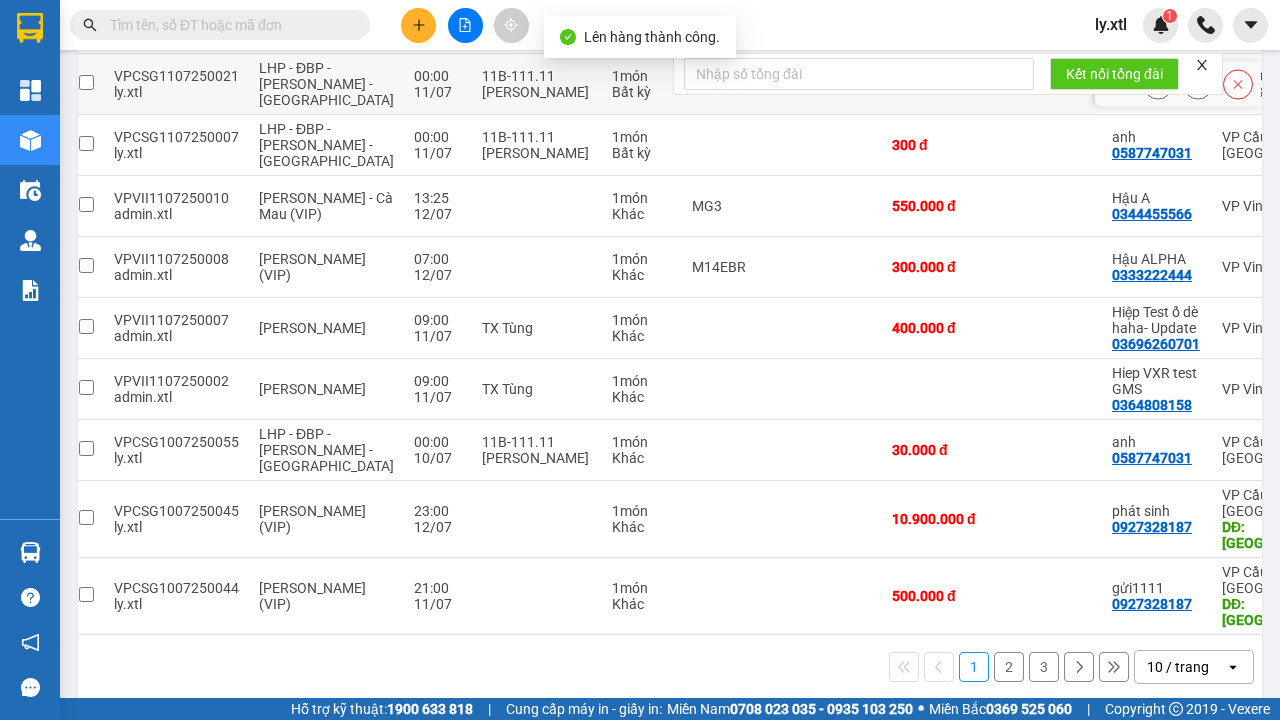 click at bounding box center (86, 21) 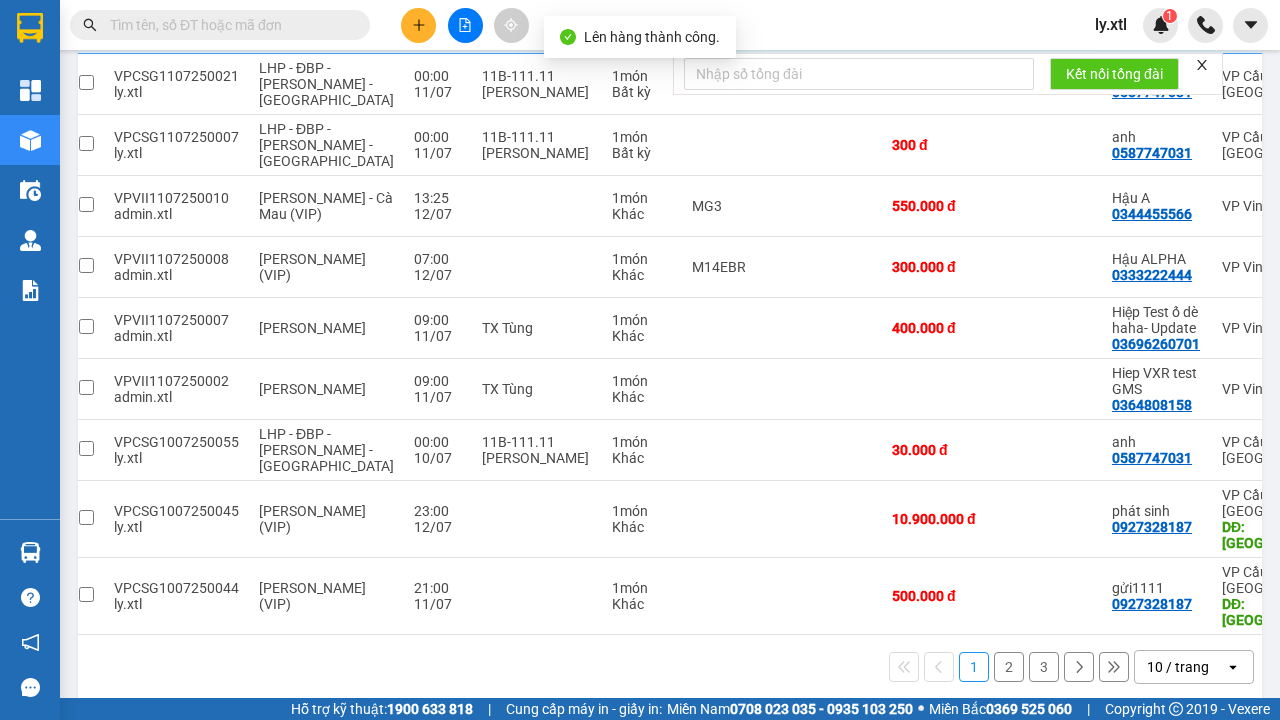 click 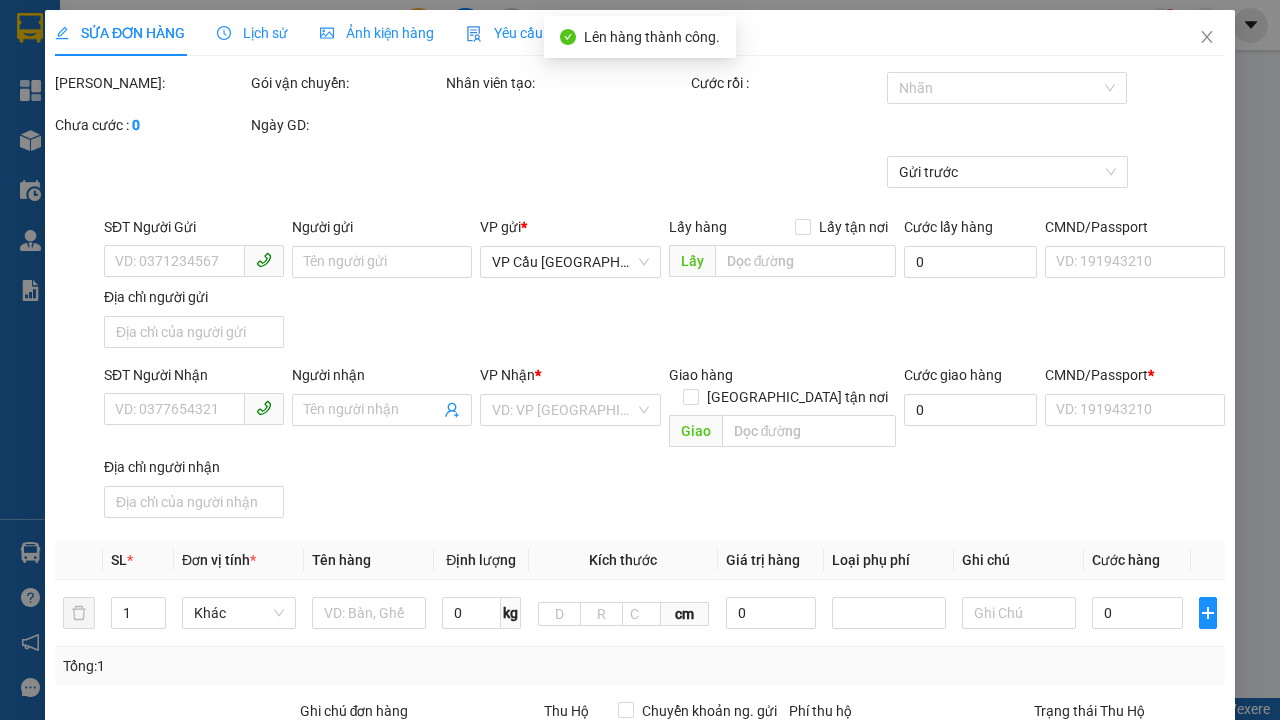 type on "0587747031" 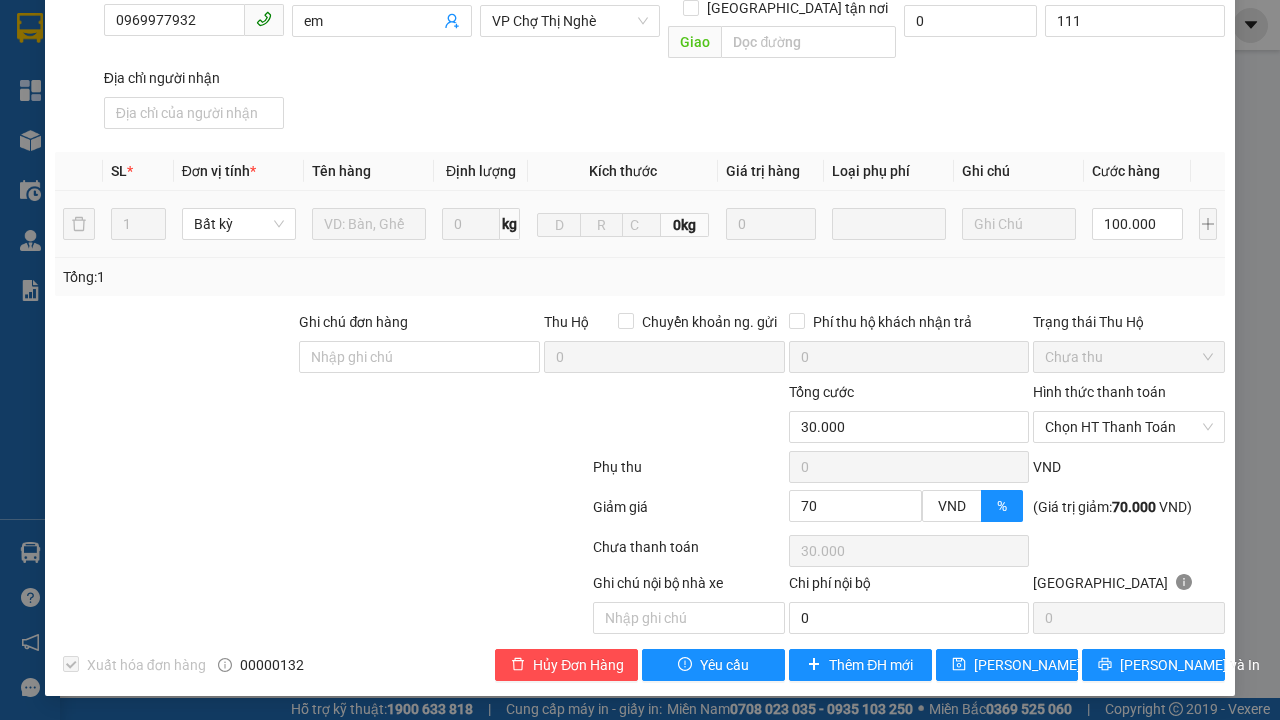 scroll, scrollTop: 0, scrollLeft: 0, axis: both 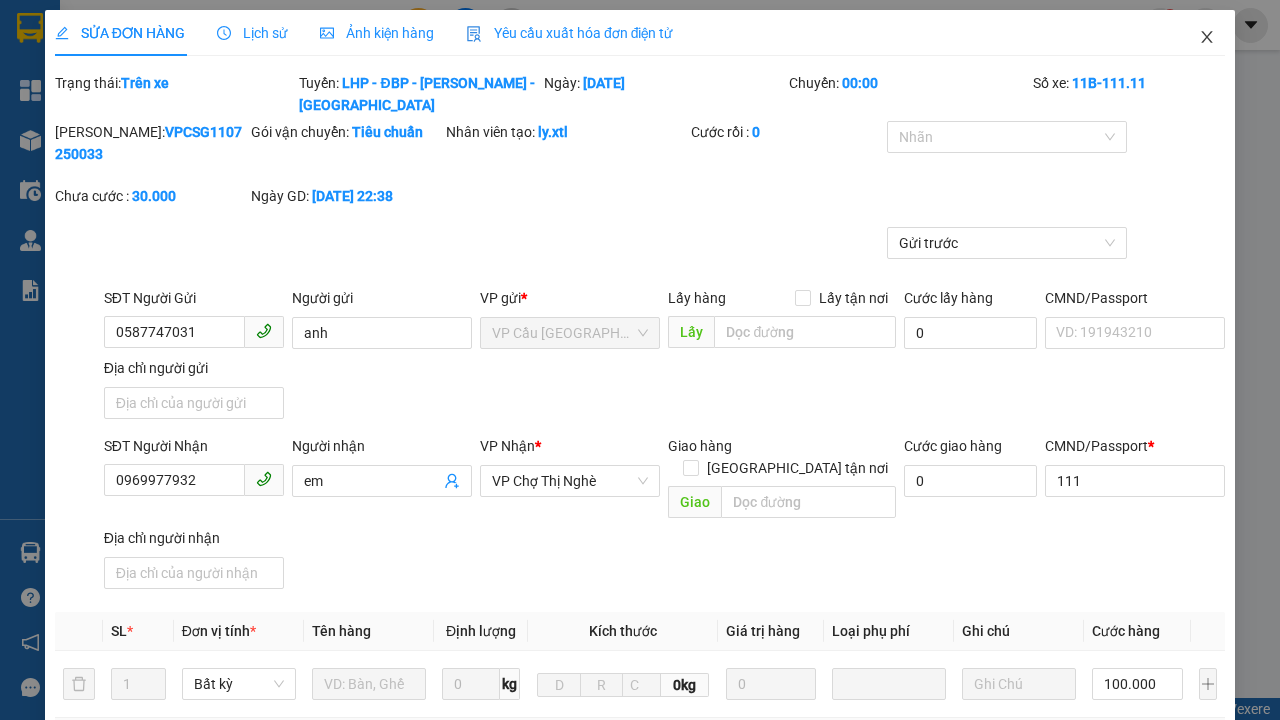click 